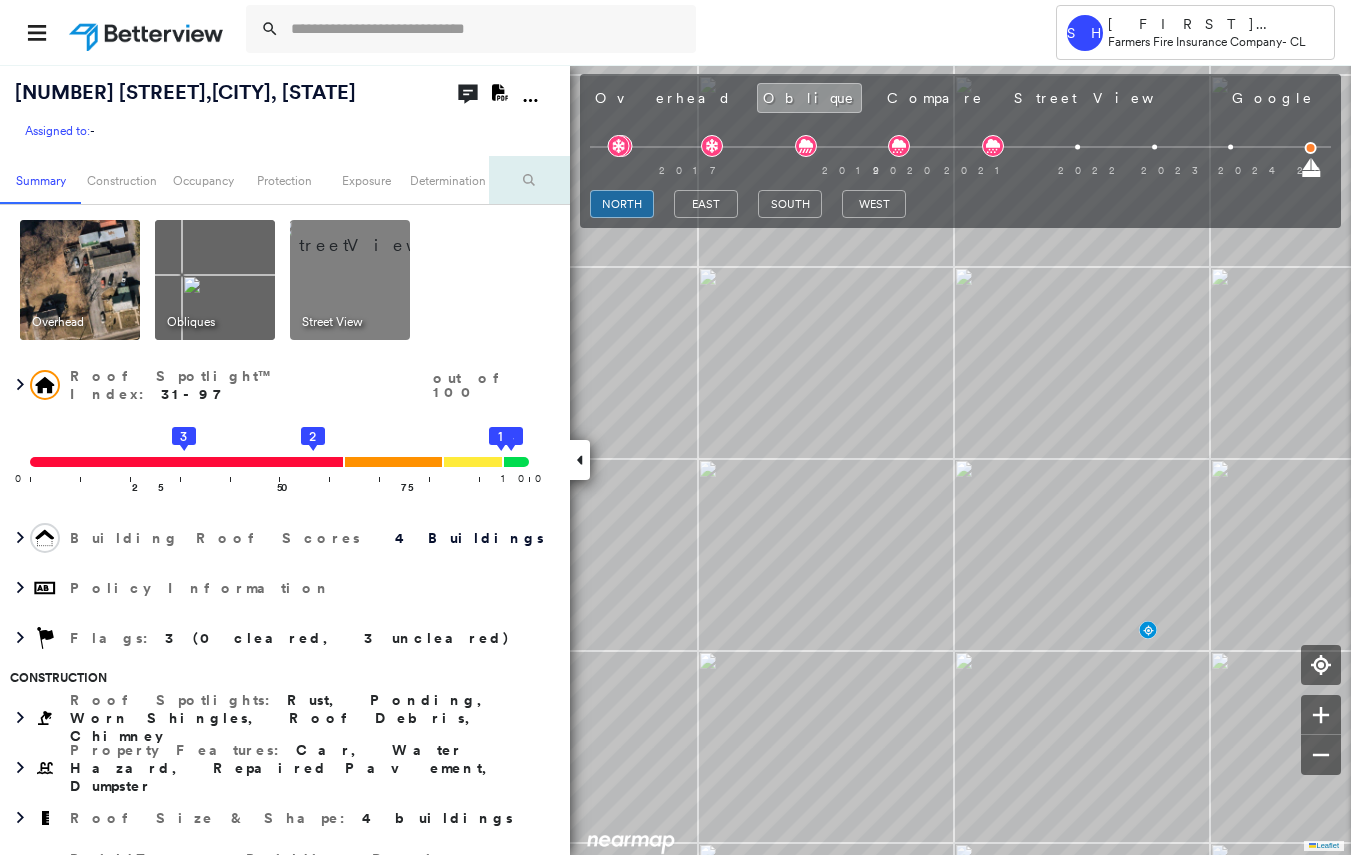 scroll, scrollTop: 0, scrollLeft: 0, axis: both 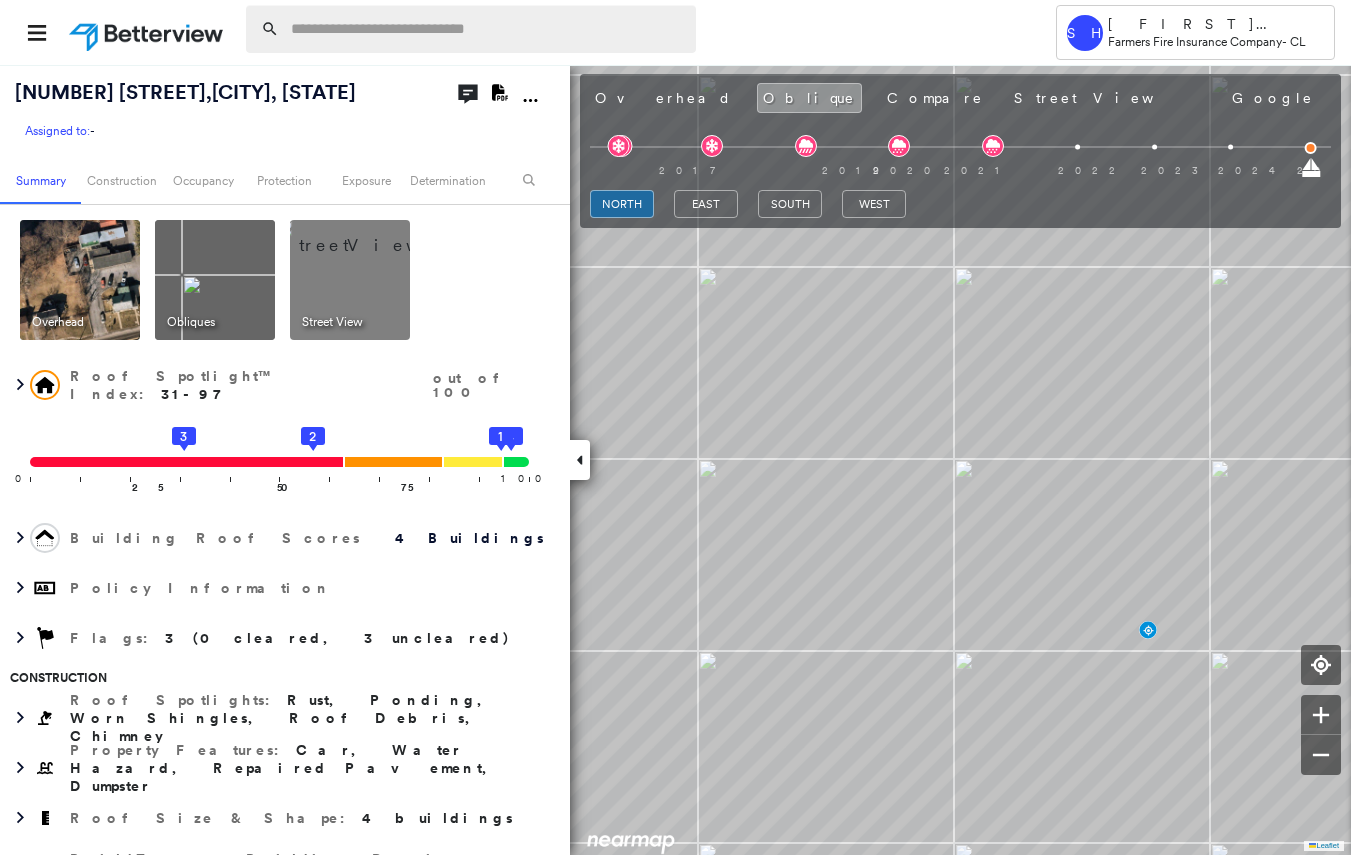 click at bounding box center [487, 29] 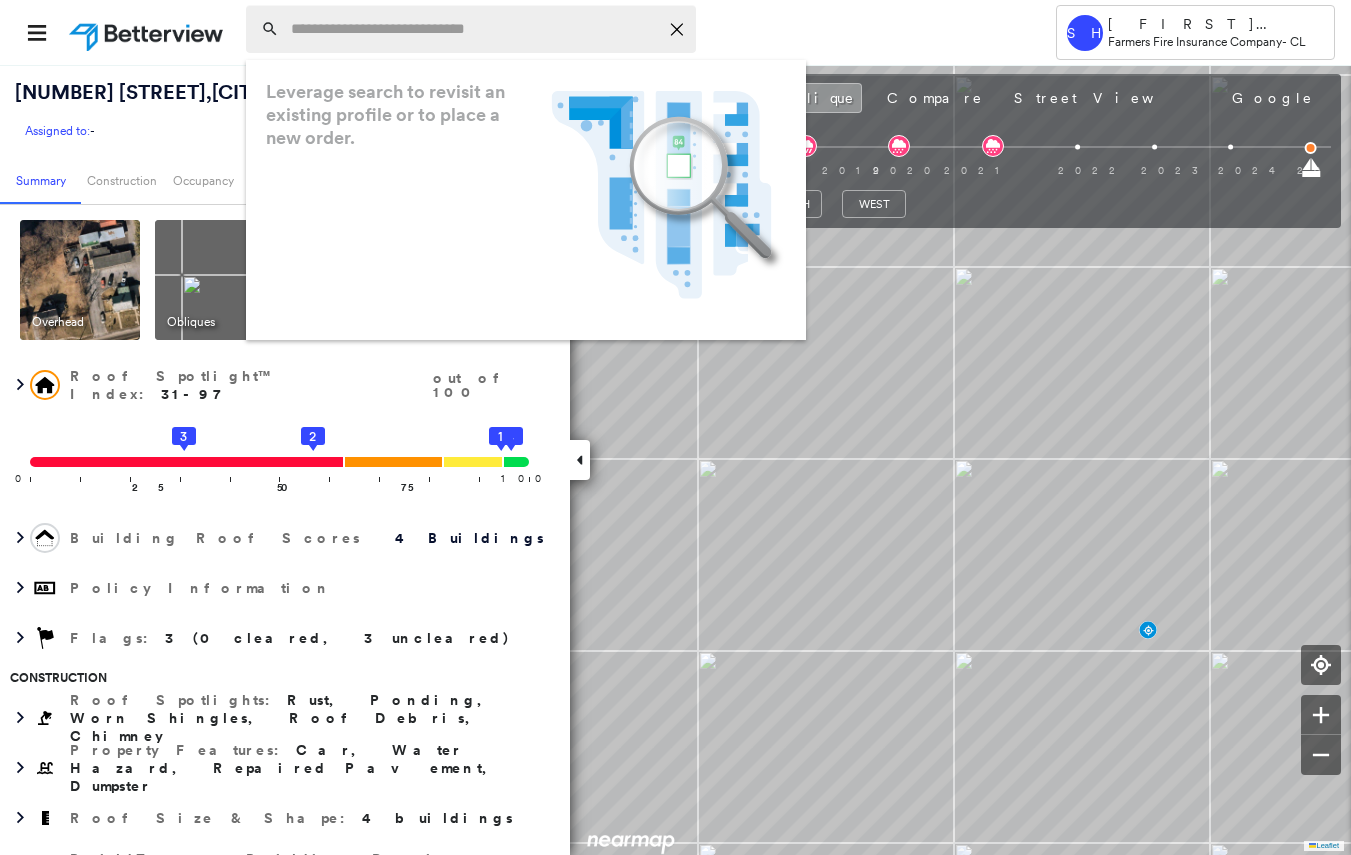 type on "*" 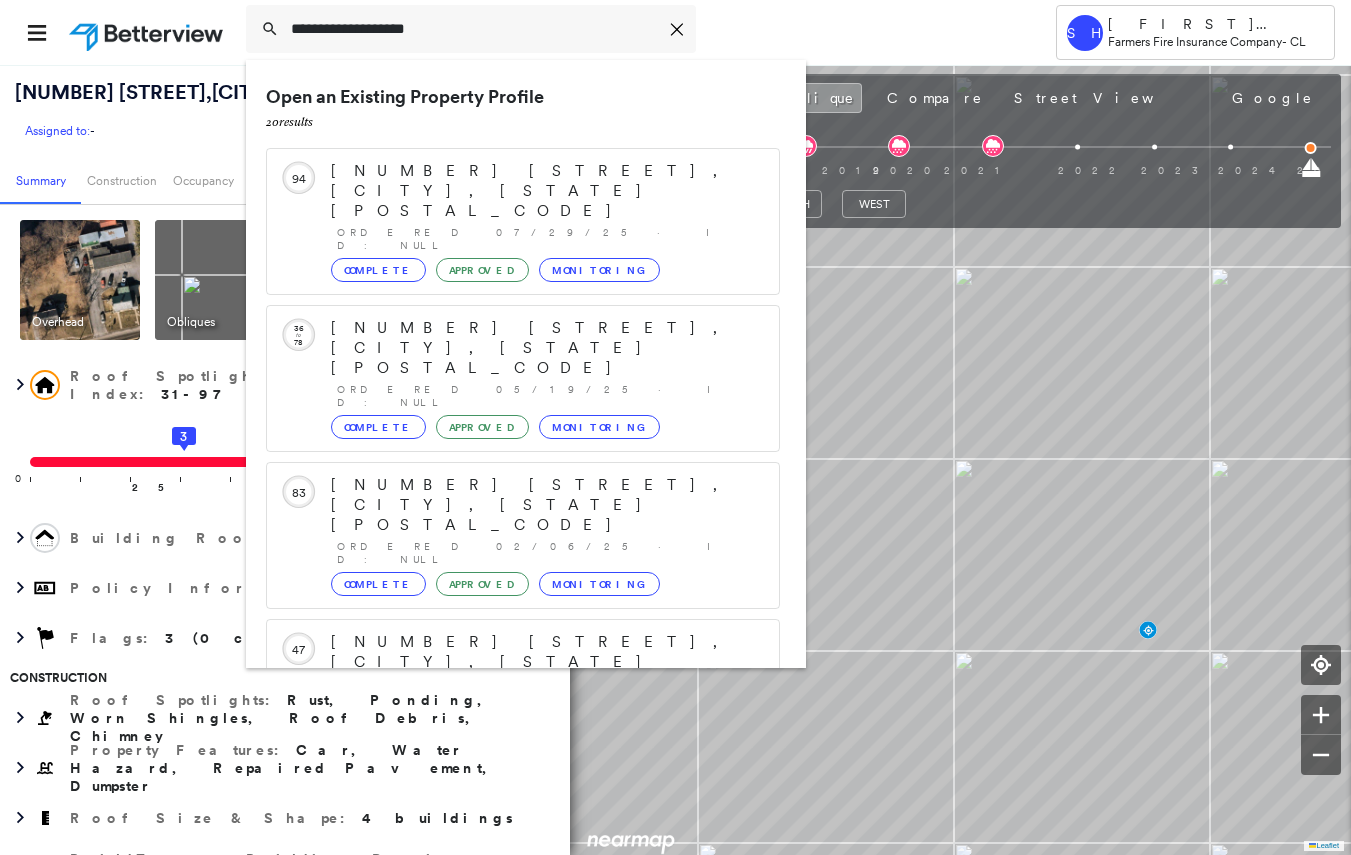 scroll, scrollTop: 213, scrollLeft: 0, axis: vertical 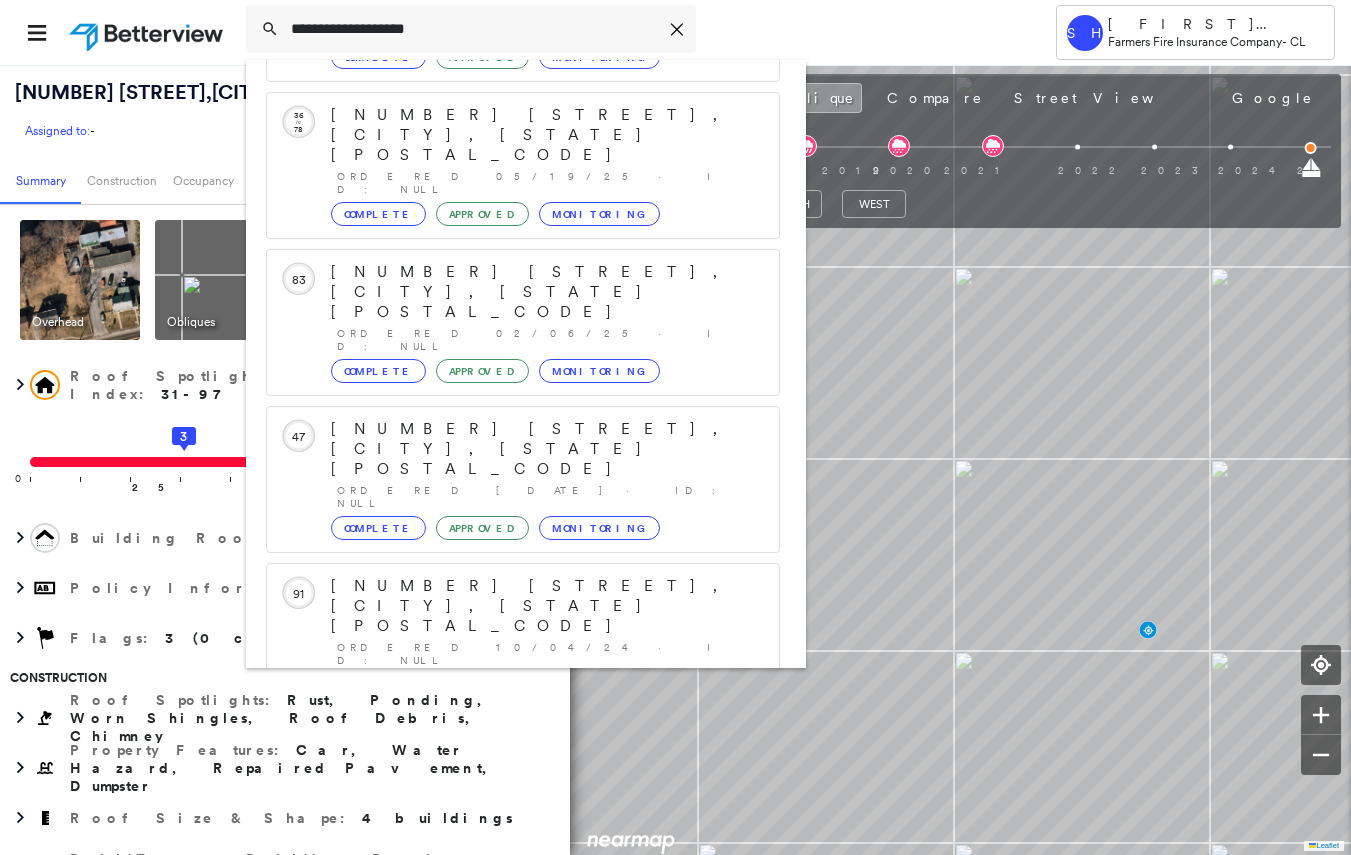 type on "**********" 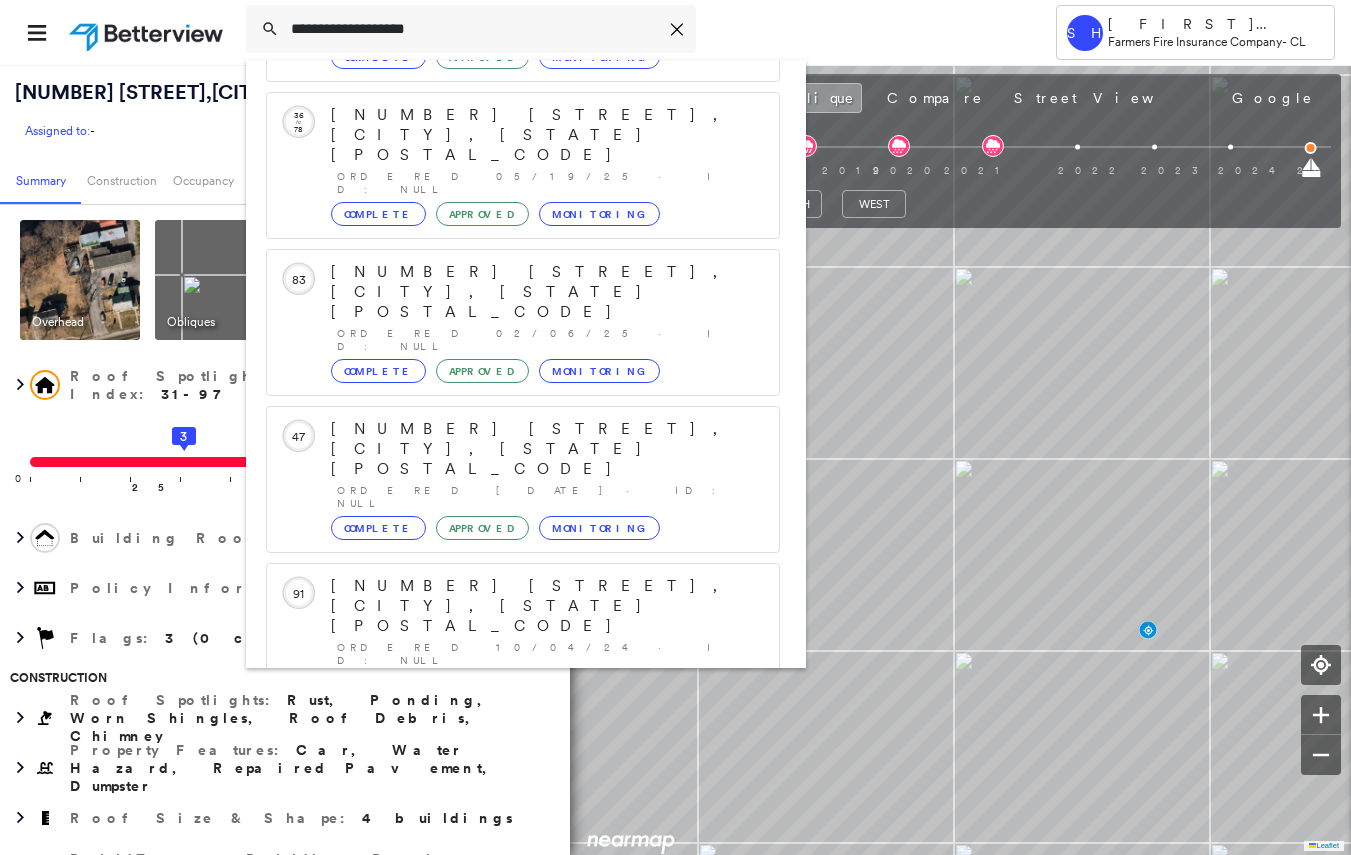 click on "[NUMBER] [STREET], [CITY], [STATE] [POSTAL_CODE] Group Created with Sketch." at bounding box center [523, 898] 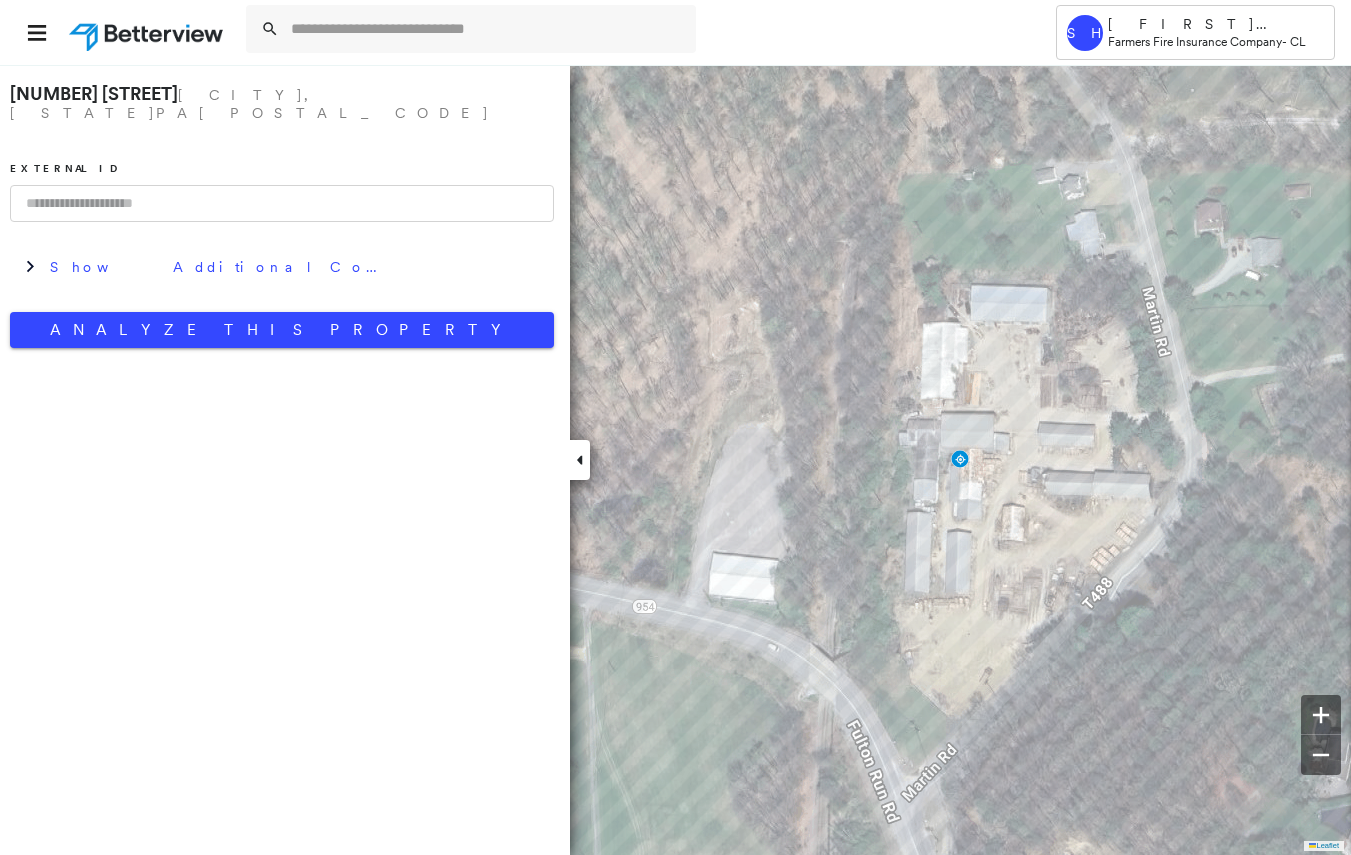 click at bounding box center [622, 32] 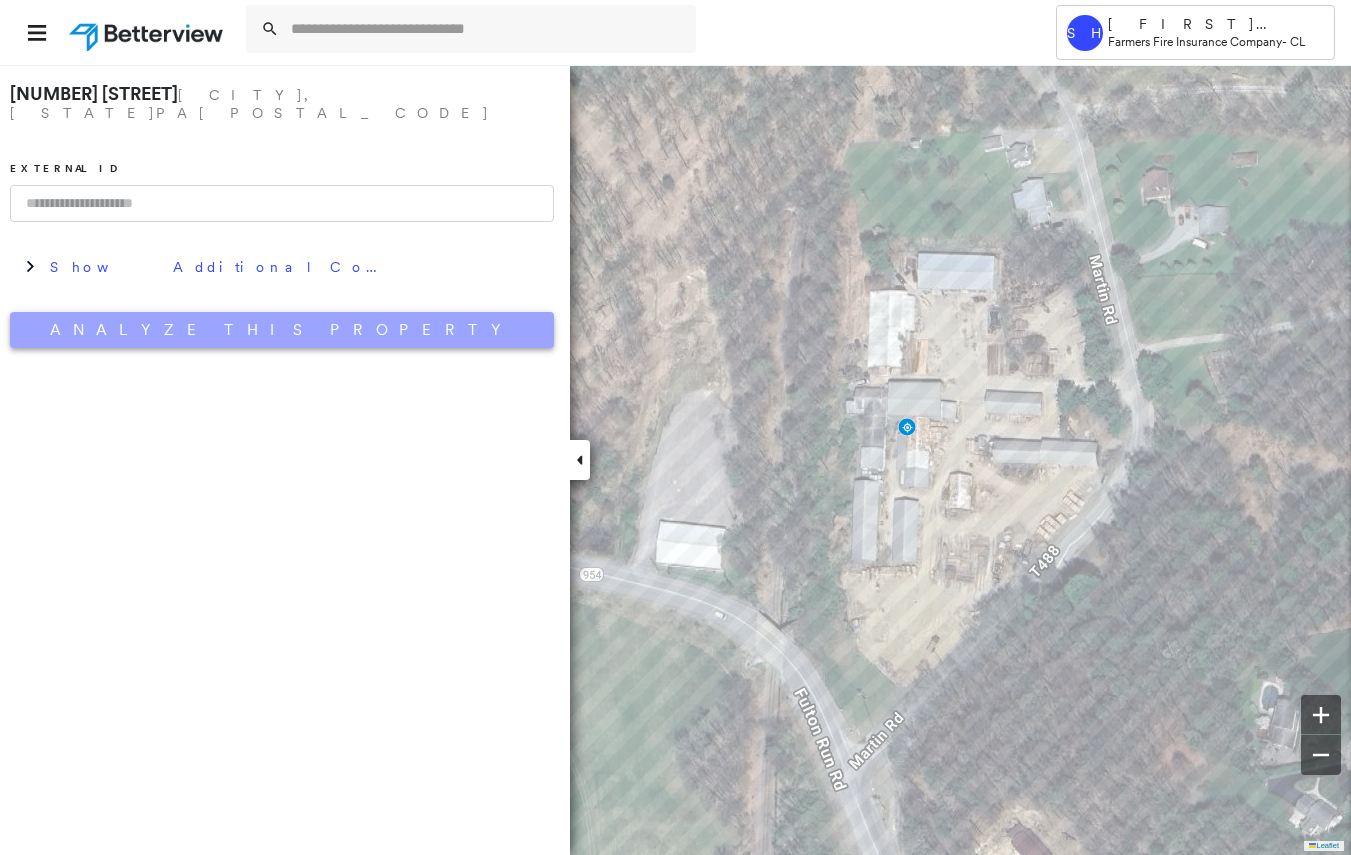 click on "Analyze This Property" at bounding box center (282, 330) 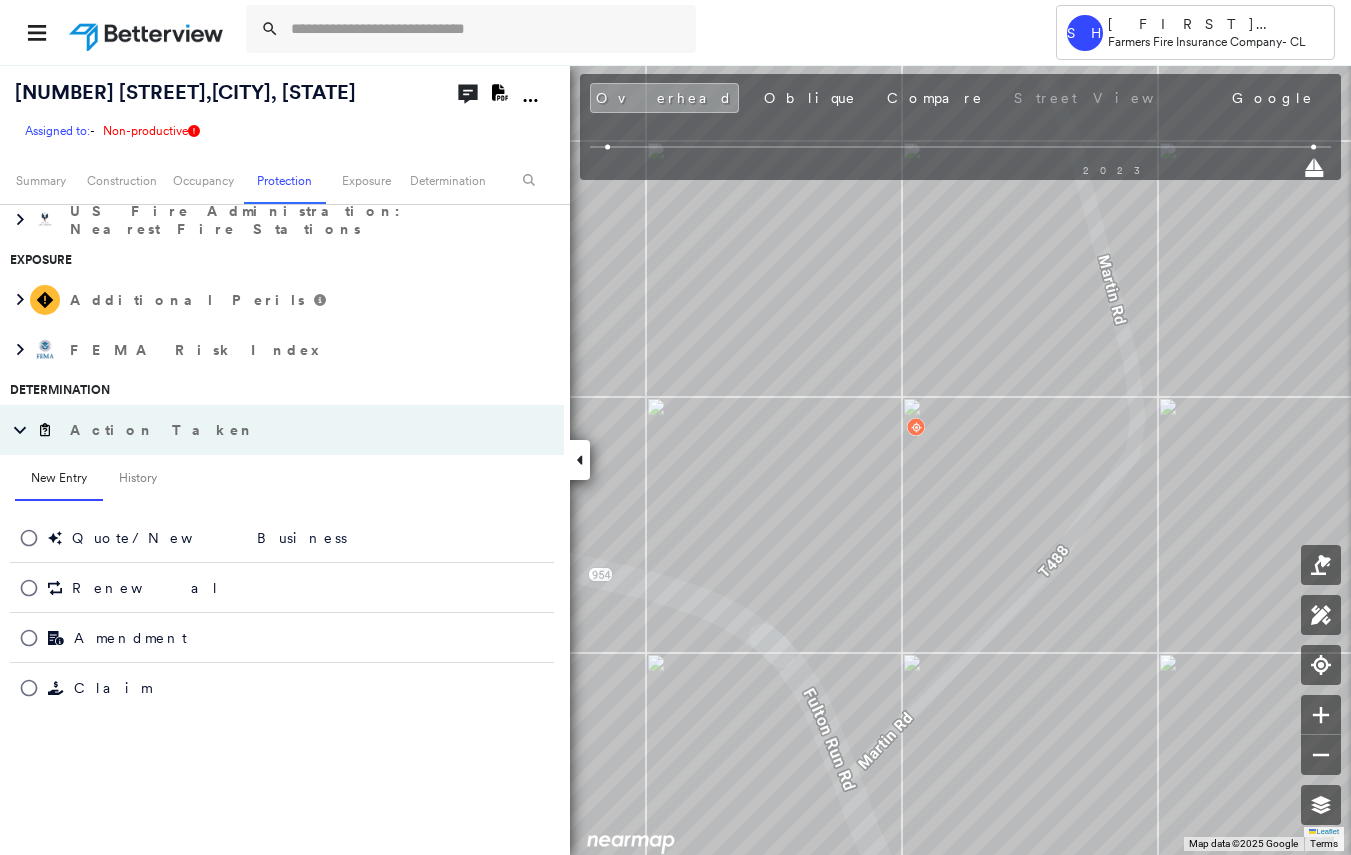 scroll, scrollTop: 0, scrollLeft: 0, axis: both 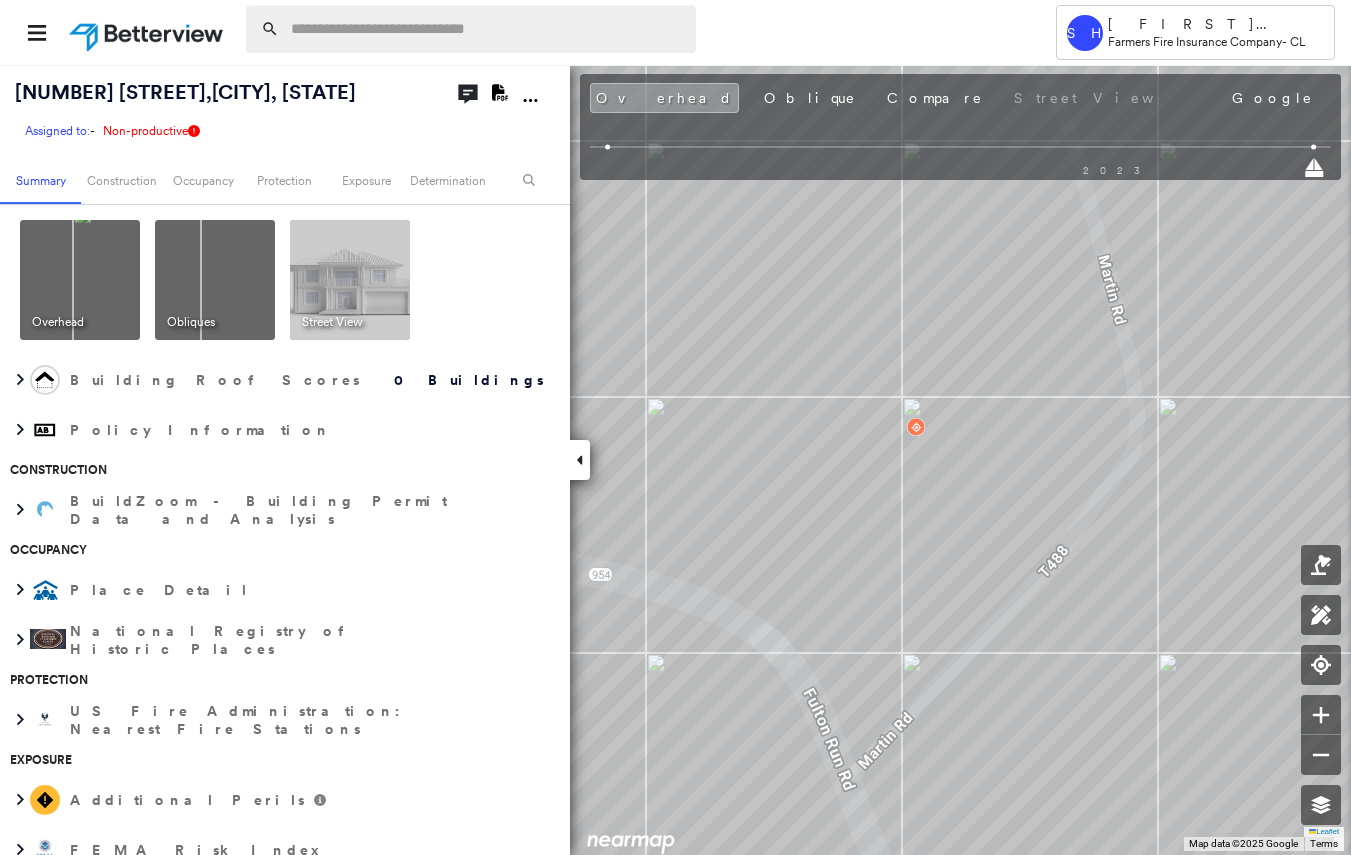 click at bounding box center [487, 29] 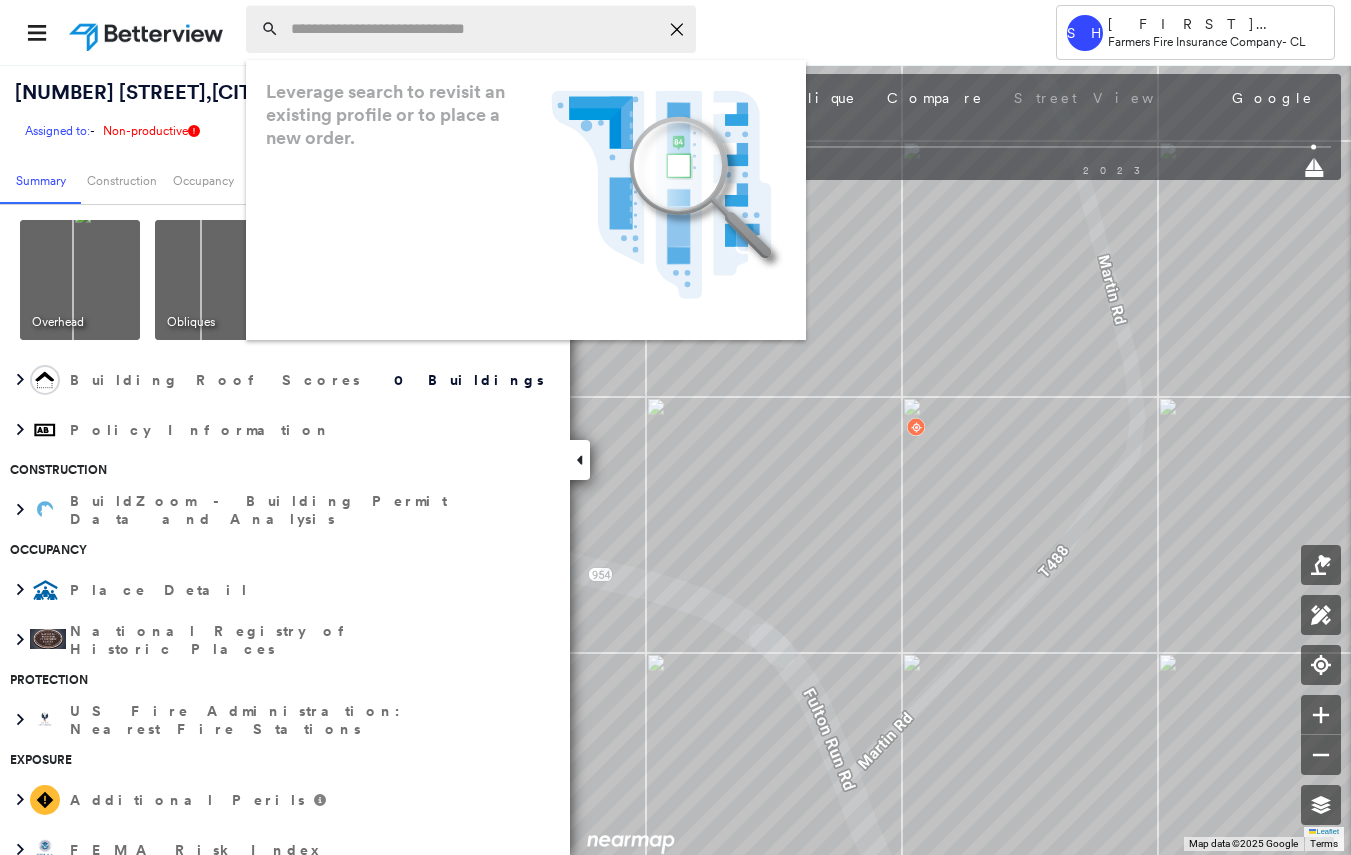type on "*" 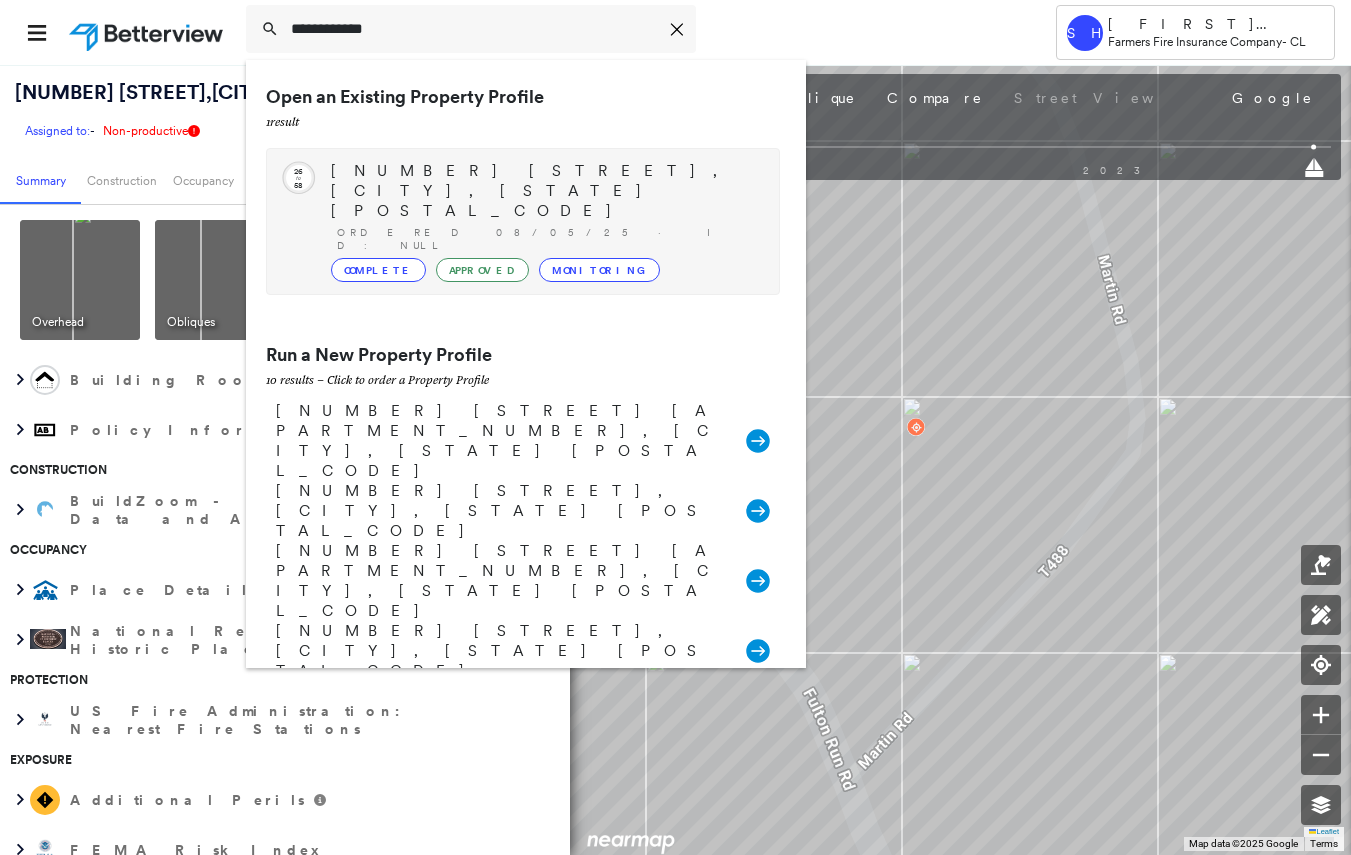 type on "**********" 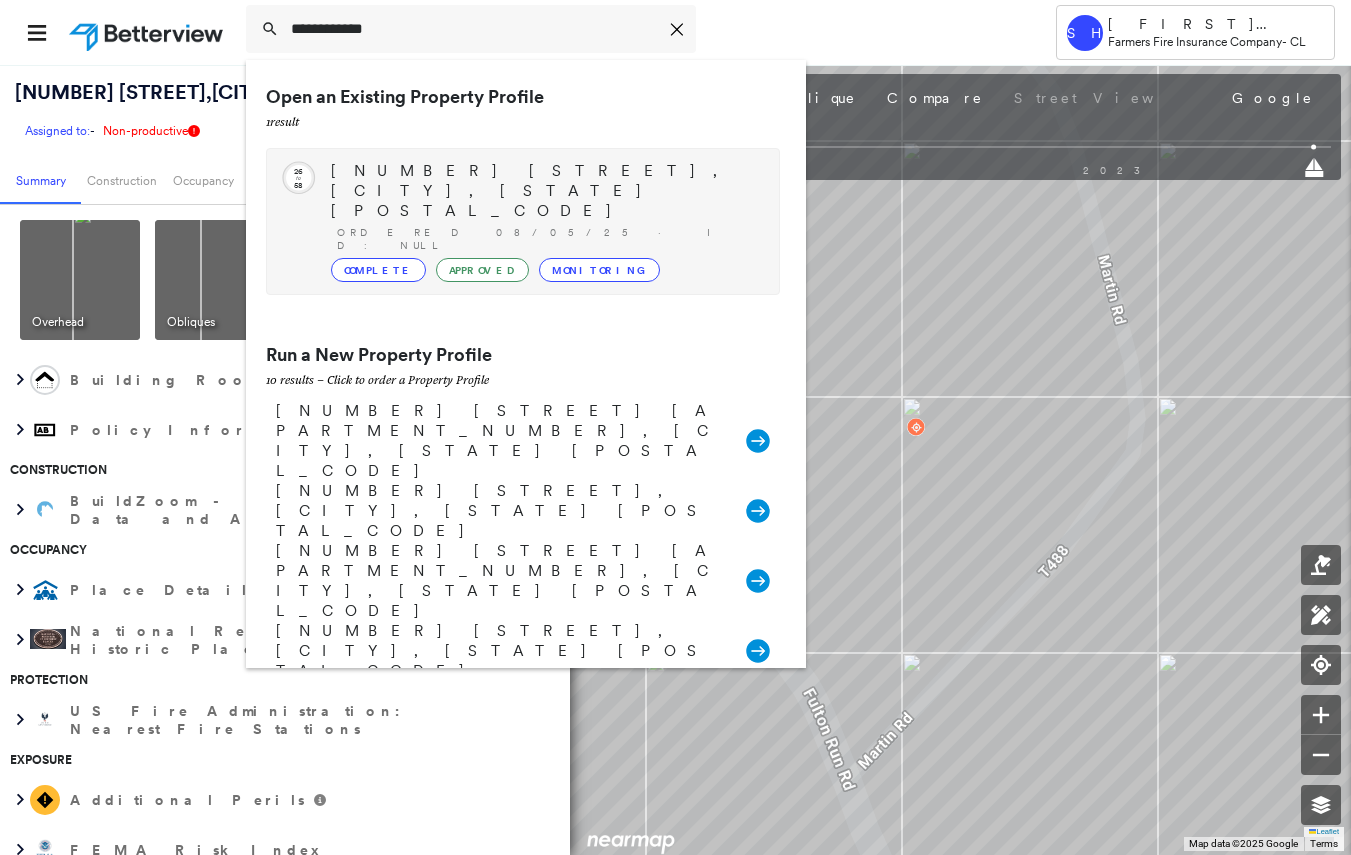 click on "[NUMBER] [STREET], [CITY], [STATE] [POSTAL_CODE]" at bounding box center [545, 191] 